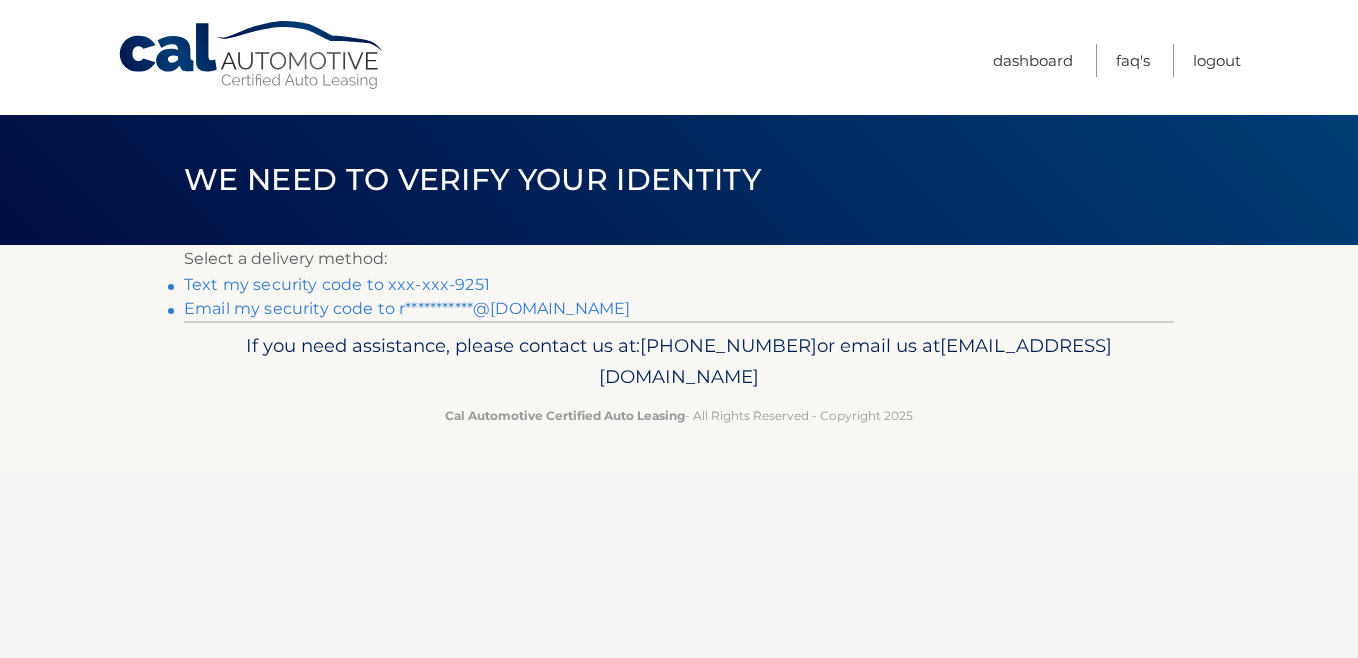 scroll, scrollTop: 0, scrollLeft: 0, axis: both 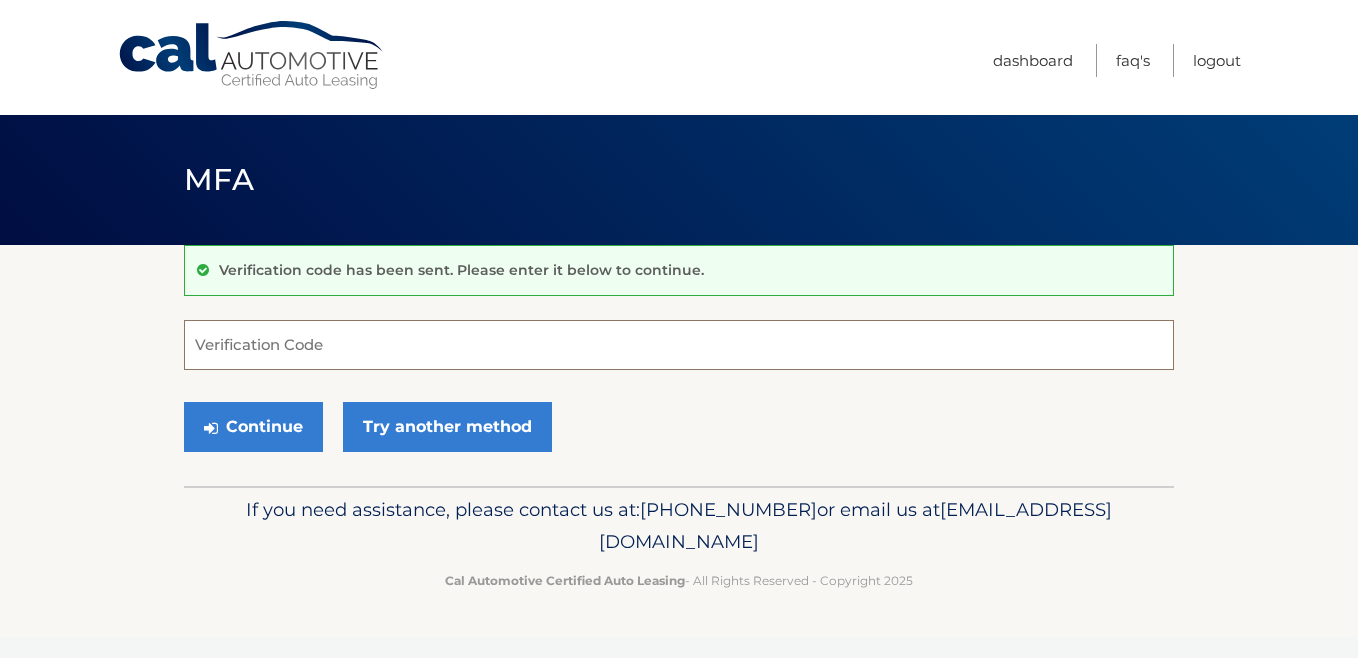 click on "Verification Code" at bounding box center (679, 345) 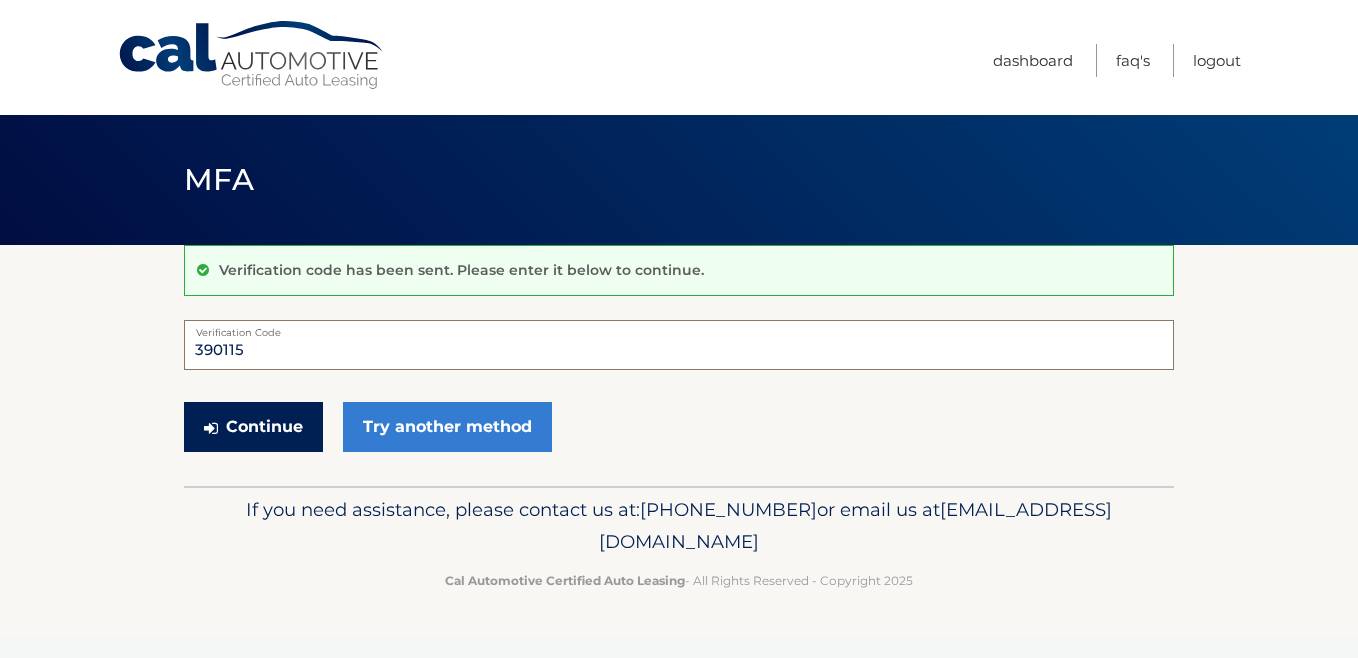 type on "390115" 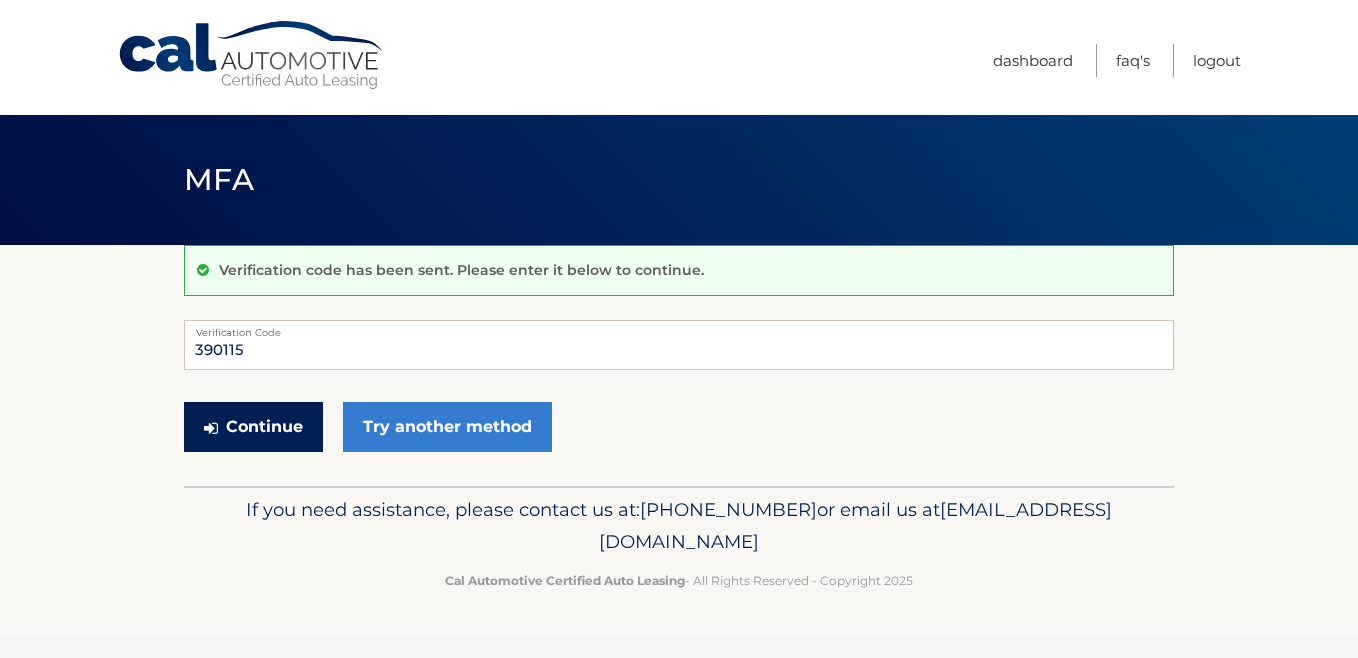 click on "Continue" at bounding box center (253, 427) 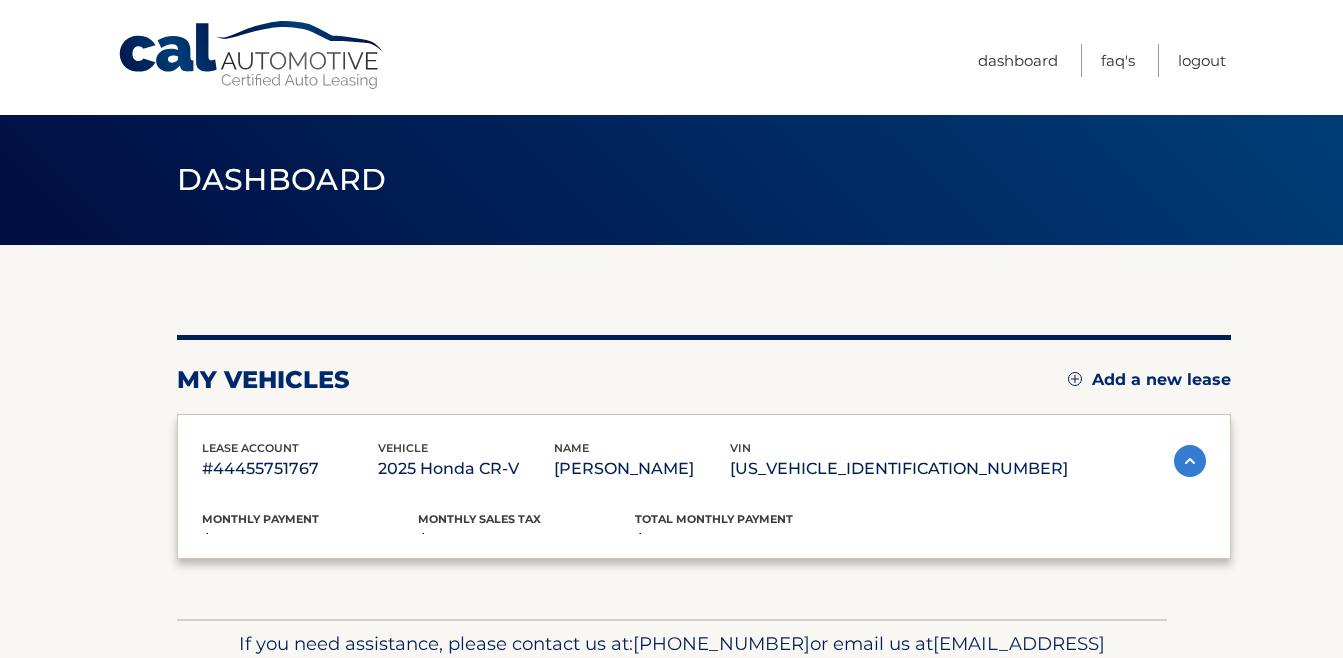 scroll, scrollTop: 0, scrollLeft: 0, axis: both 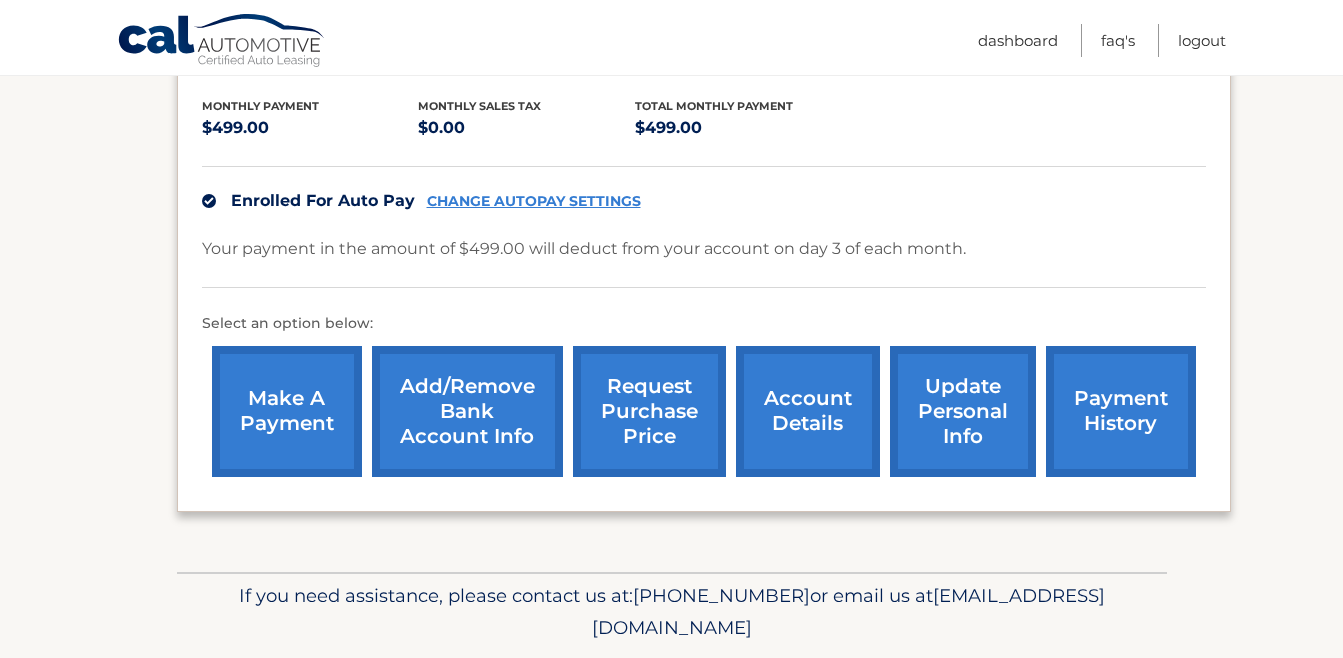 click on "make a payment" at bounding box center [287, 411] 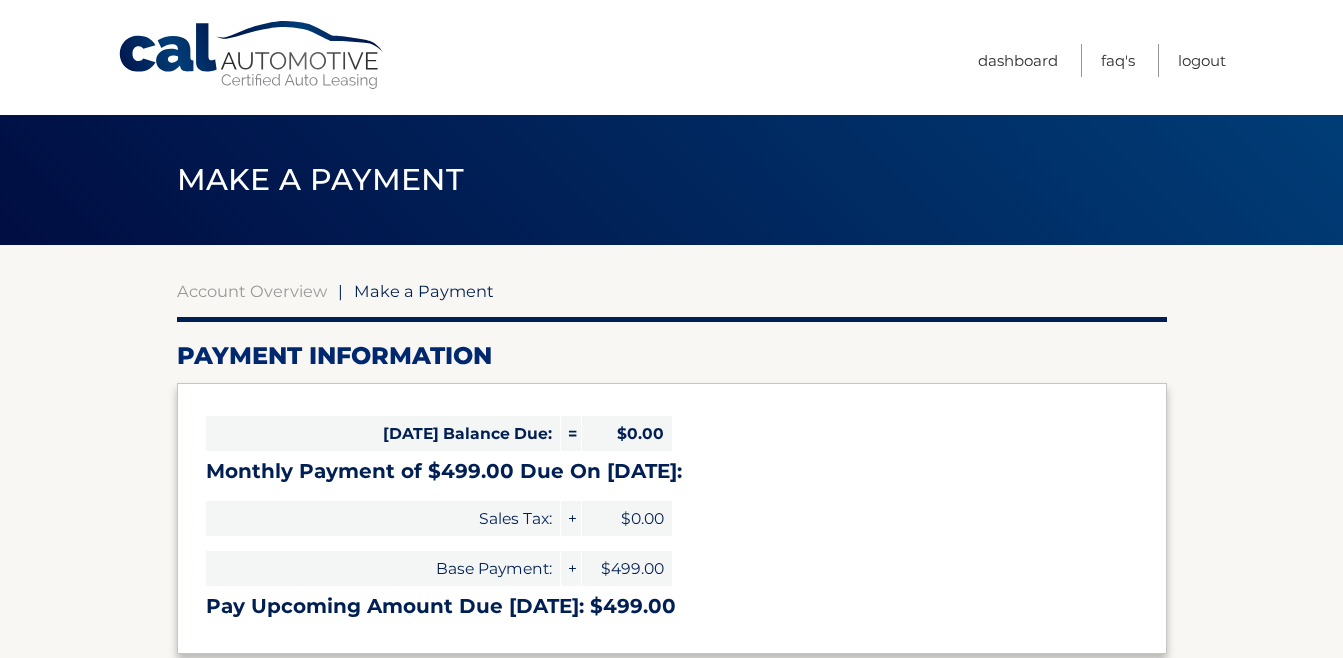 select on "ZTA3ZmU3OGMtYTM2MC00NGMxLWJhNzMtM2I4MDI2OWE2ZjRl" 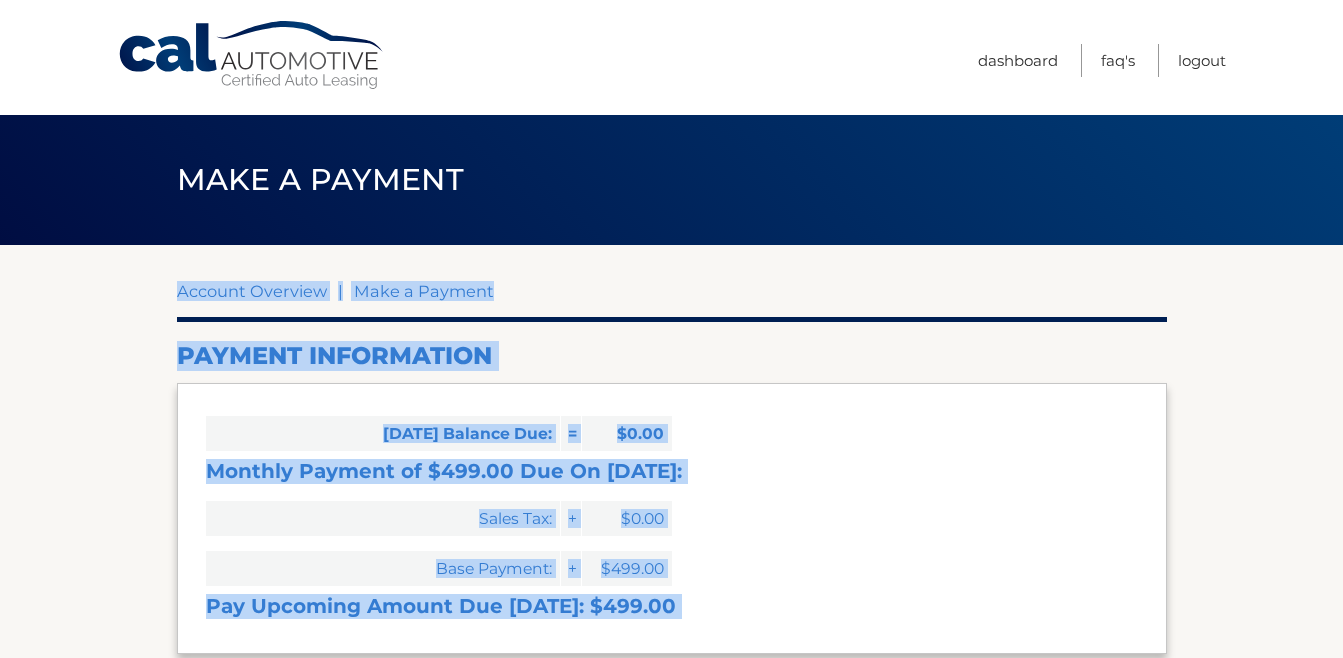 drag, startPoint x: 1341, startPoint y: 222, endPoint x: 1344, endPoint y: 289, distance: 67.06713 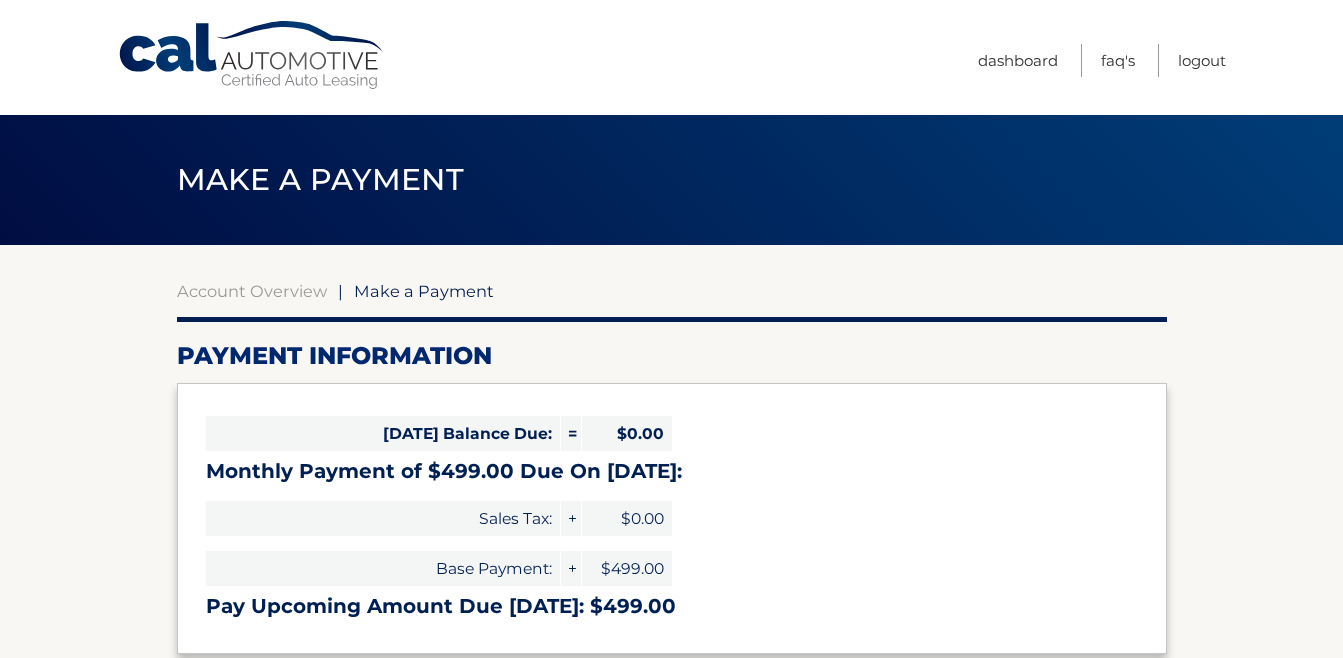 drag, startPoint x: 1344, startPoint y: 289, endPoint x: 1269, endPoint y: 367, distance: 108.20813 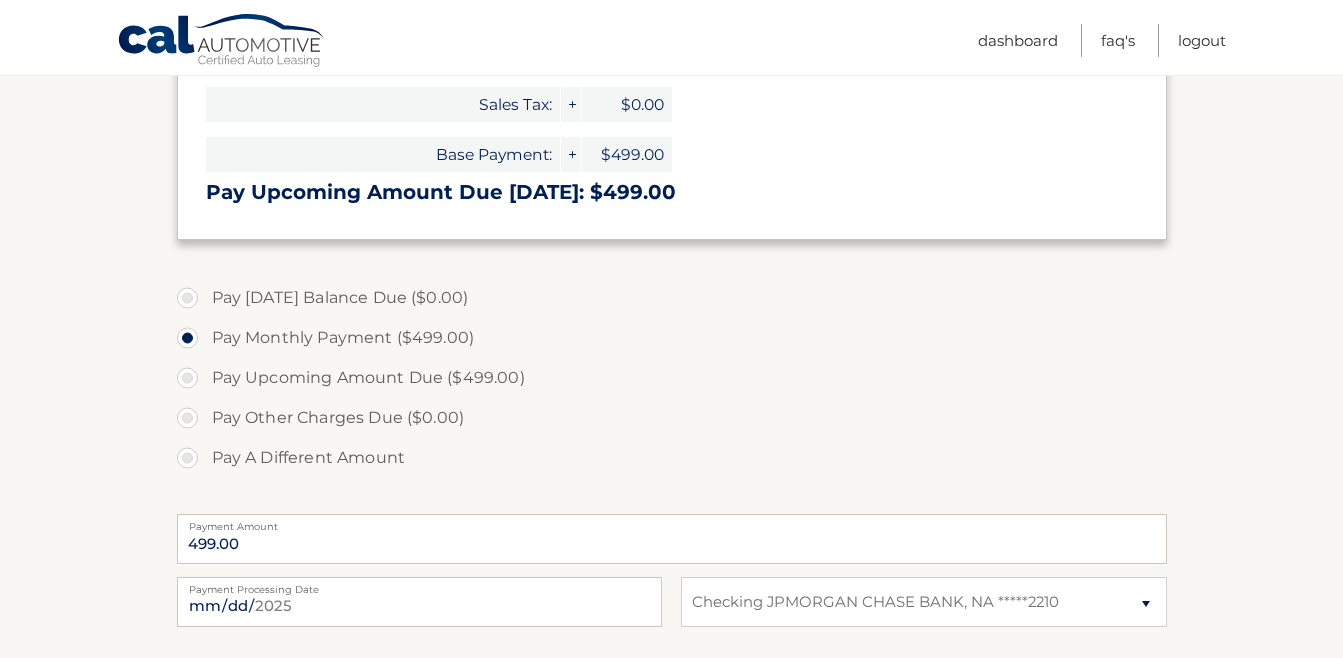scroll, scrollTop: 418, scrollLeft: 0, axis: vertical 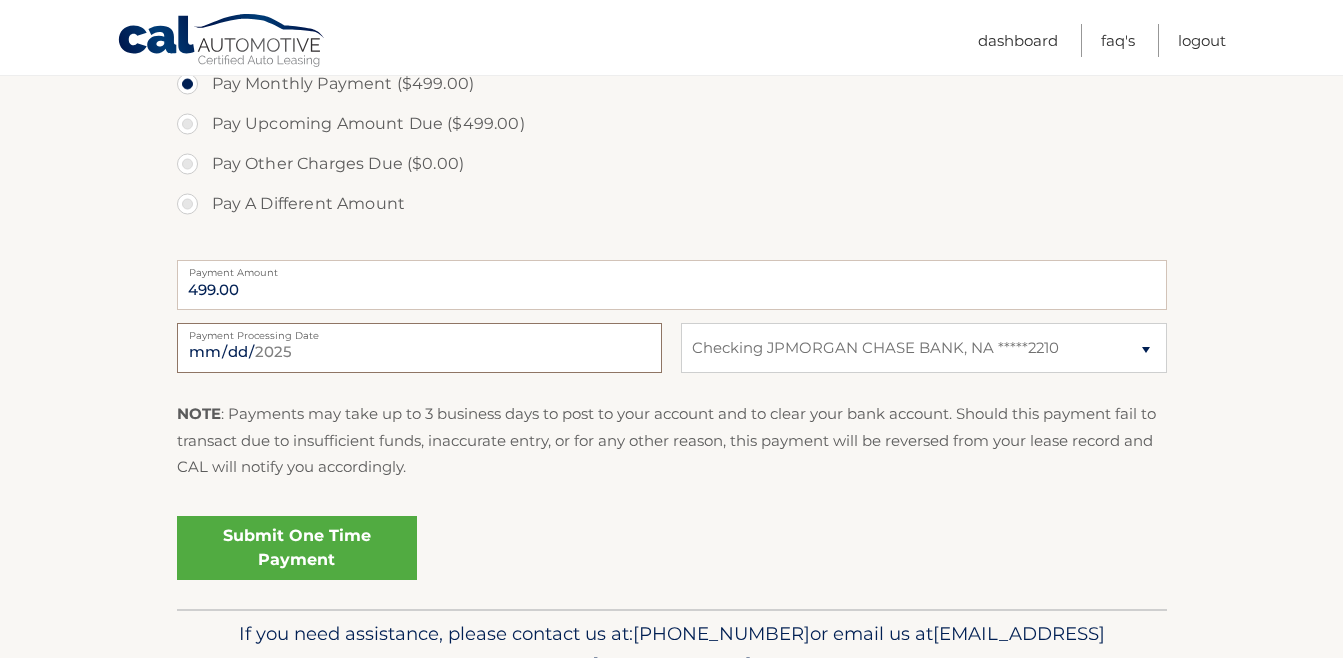 click on "2025-07-10" at bounding box center (419, 348) 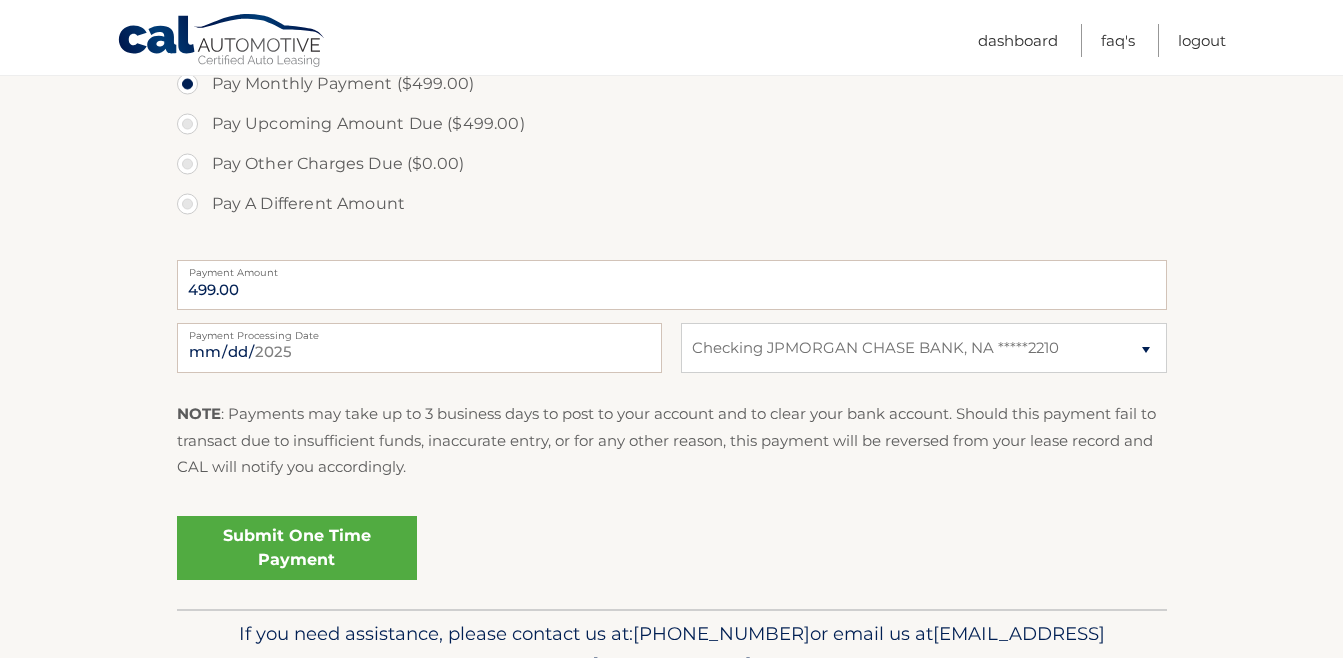 click on "Submit One Time Payment" at bounding box center [297, 548] 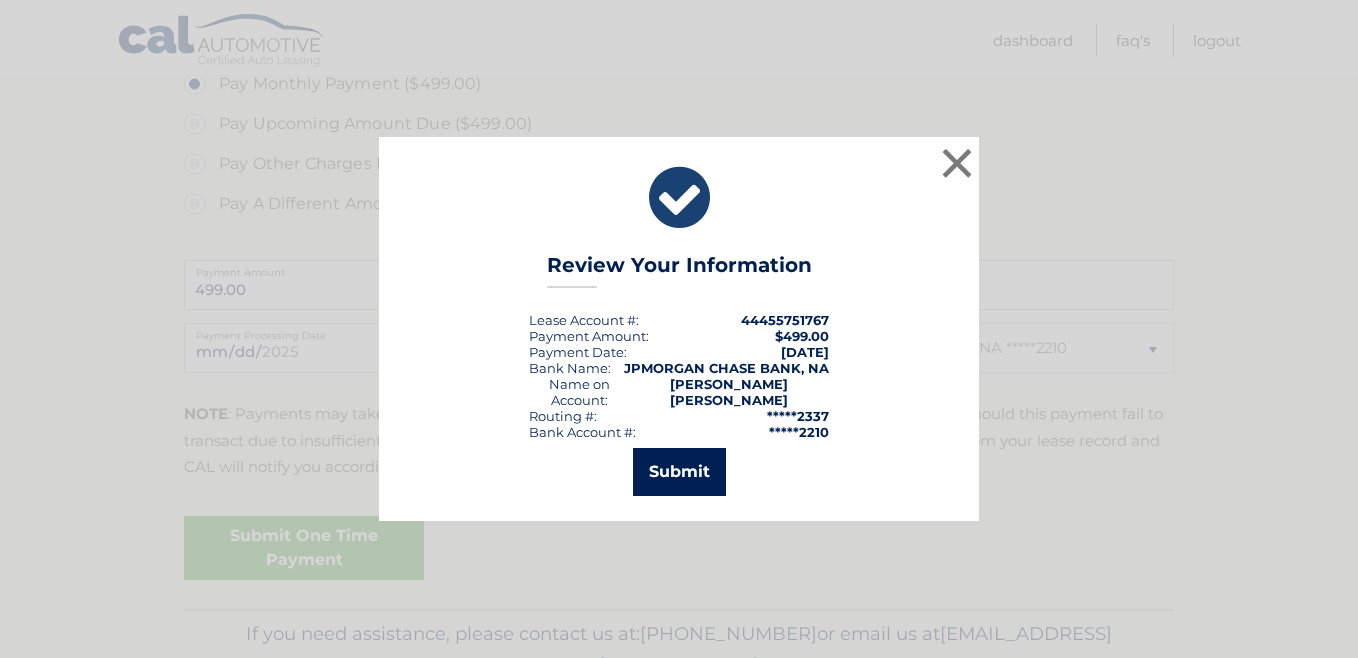click on "Submit" at bounding box center (679, 472) 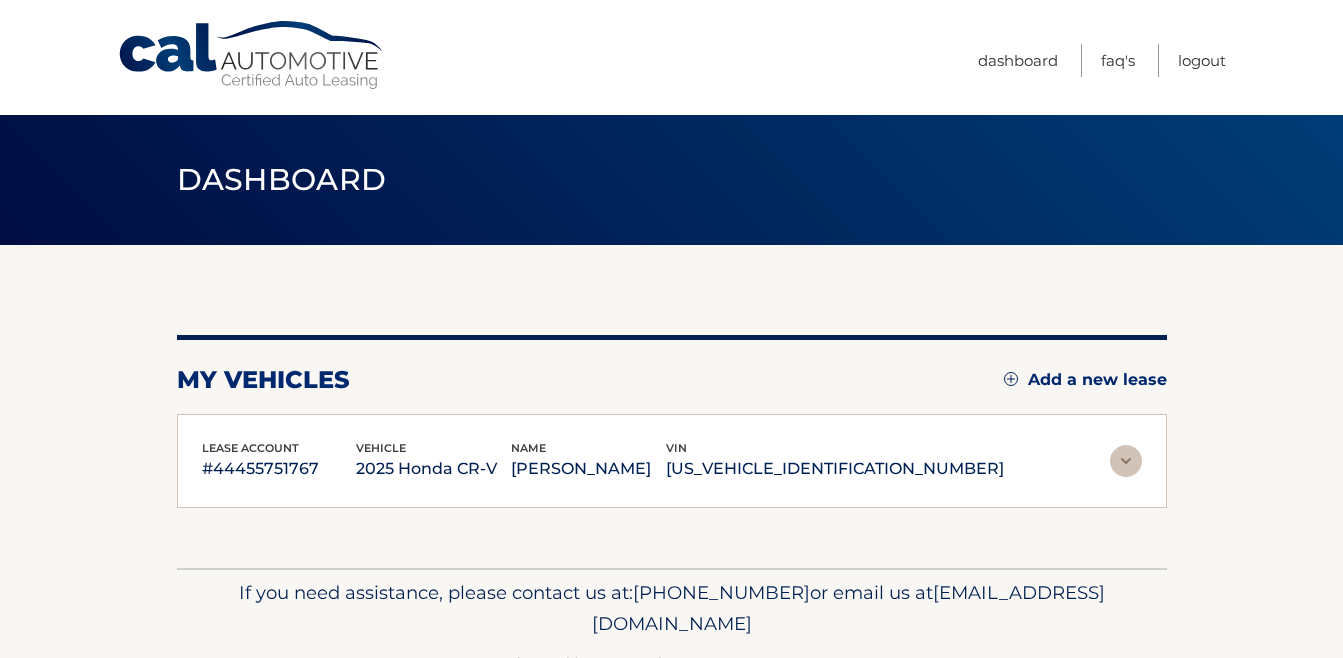 scroll, scrollTop: 0, scrollLeft: 0, axis: both 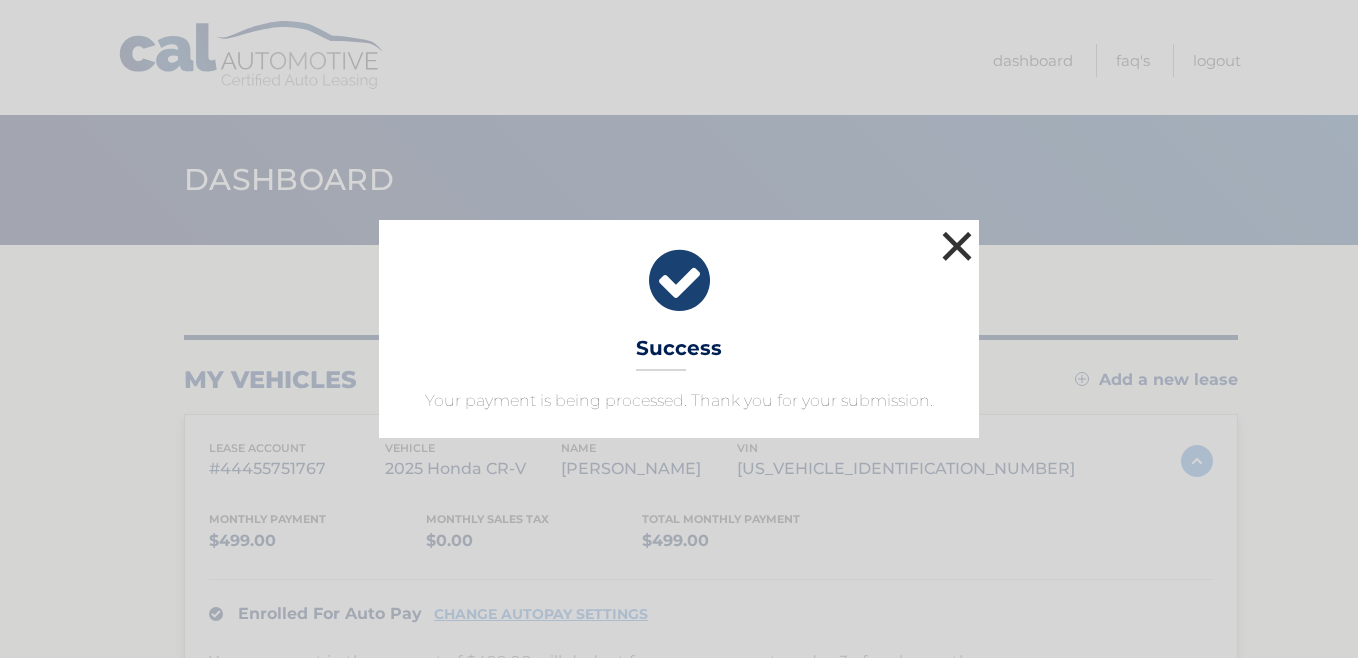 click on "×" at bounding box center [957, 246] 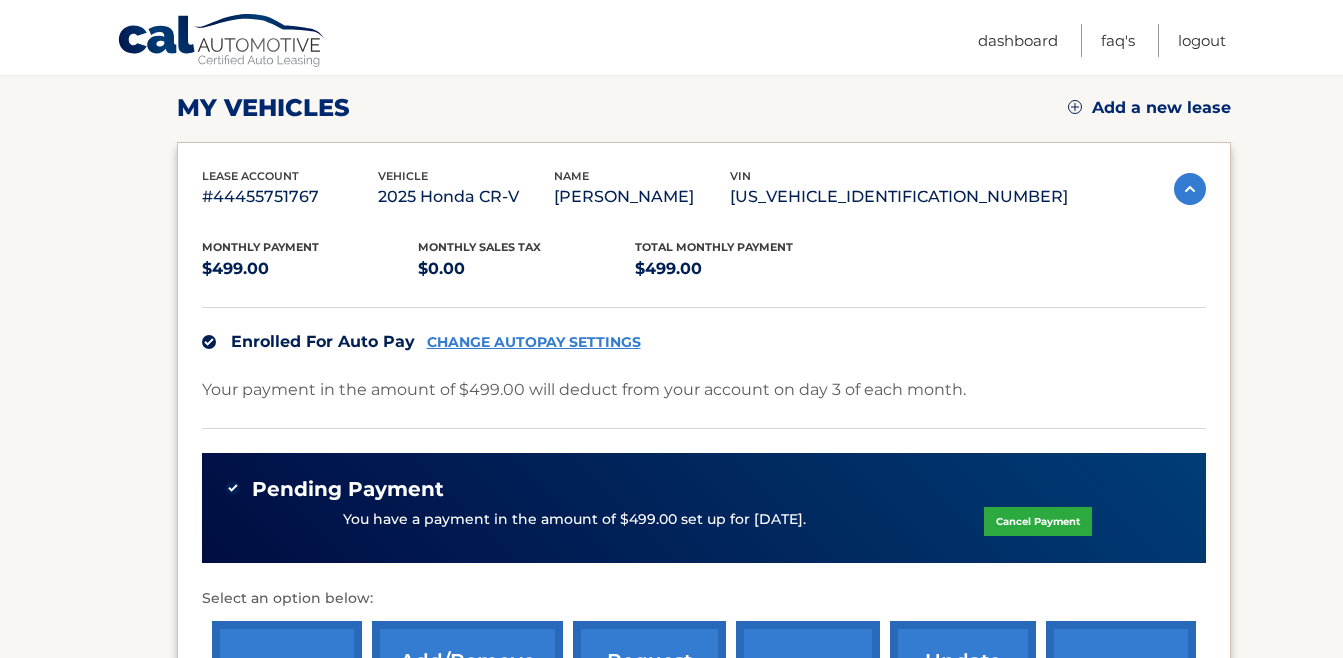 scroll, scrollTop: 276, scrollLeft: 0, axis: vertical 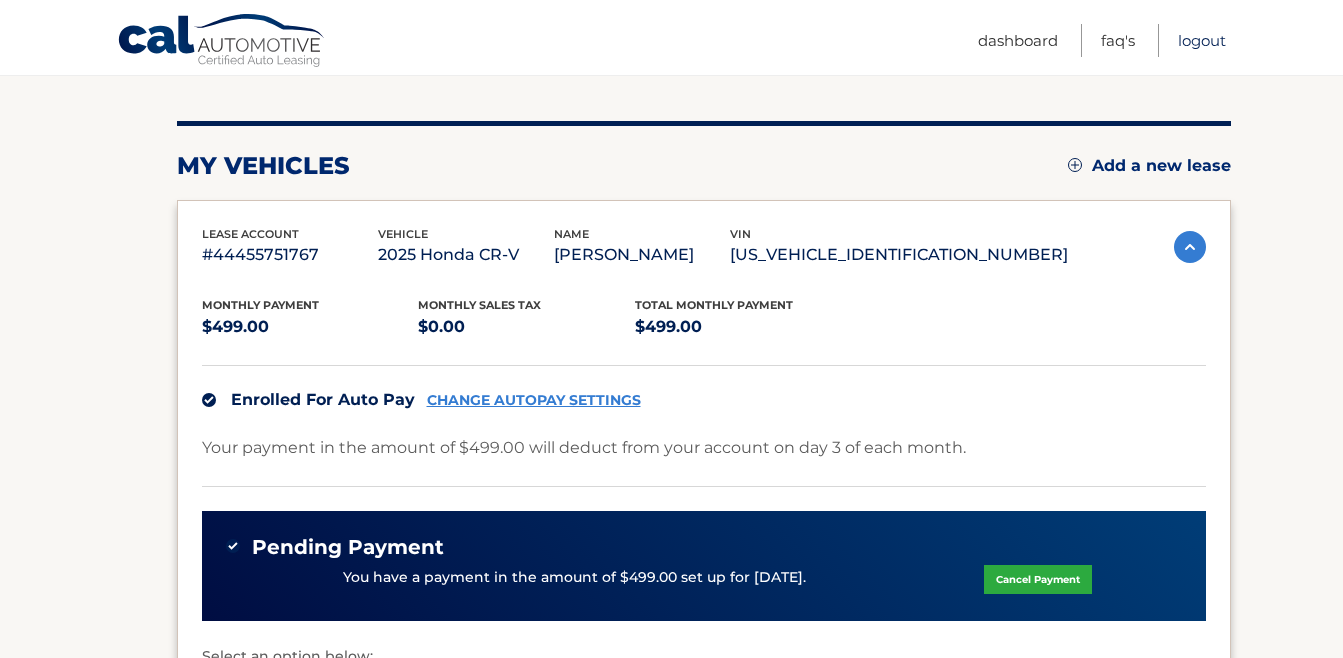 click on "Logout" at bounding box center [1202, 40] 